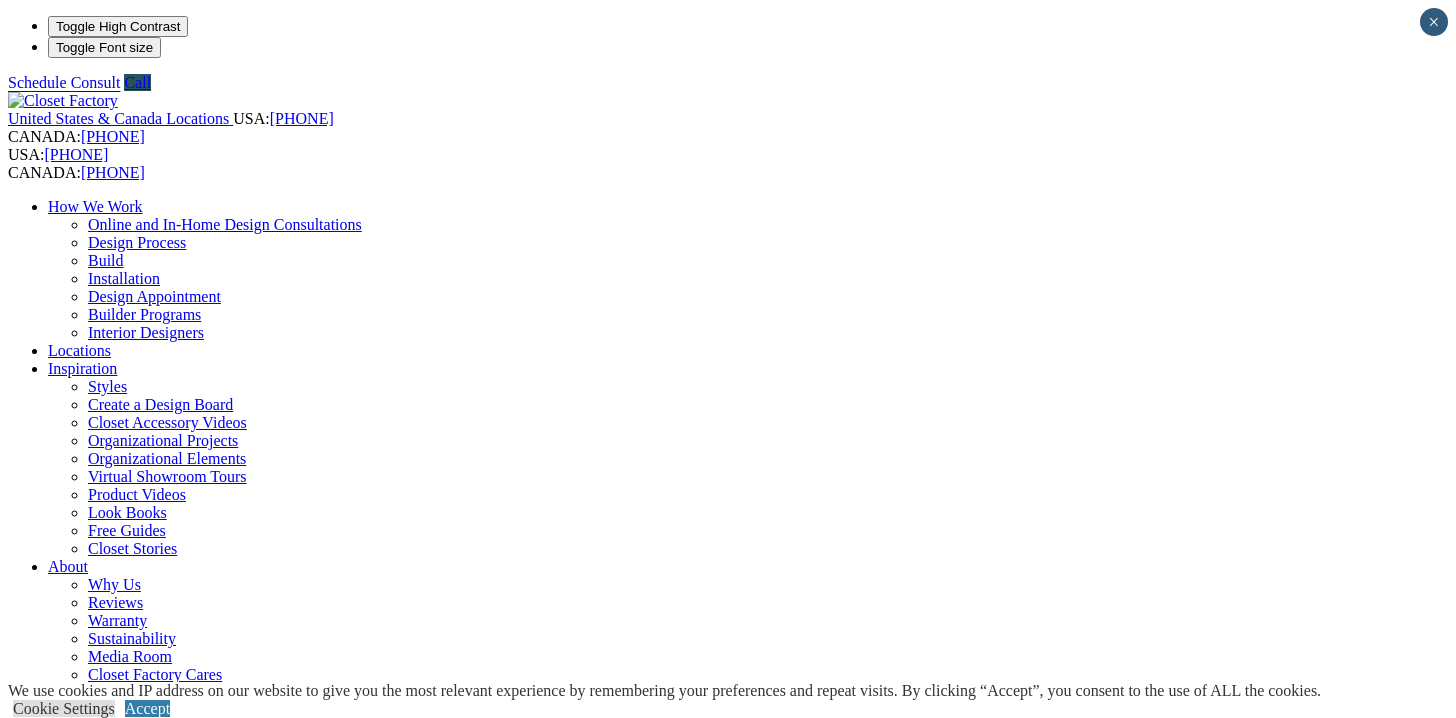 scroll, scrollTop: 0, scrollLeft: 0, axis: both 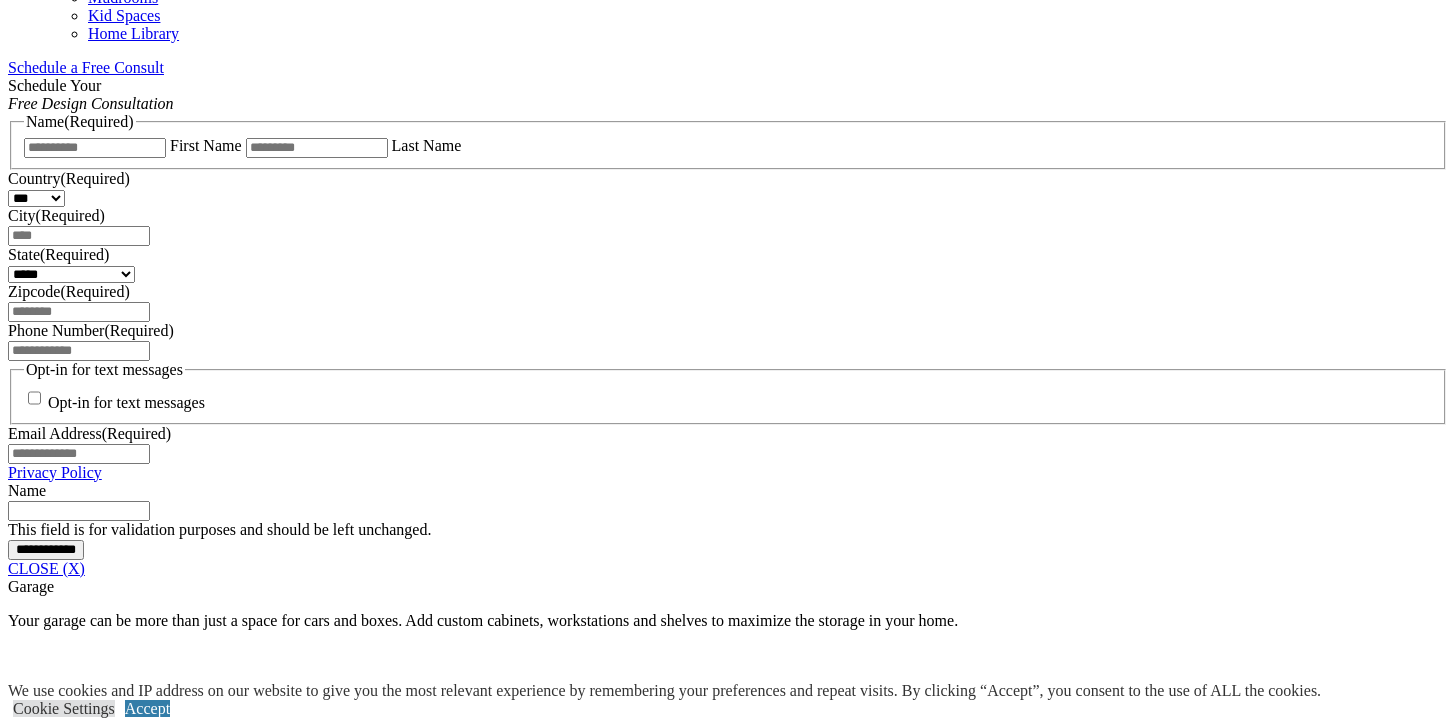 click on "CLOSE (X)" at bounding box center (46, 568) 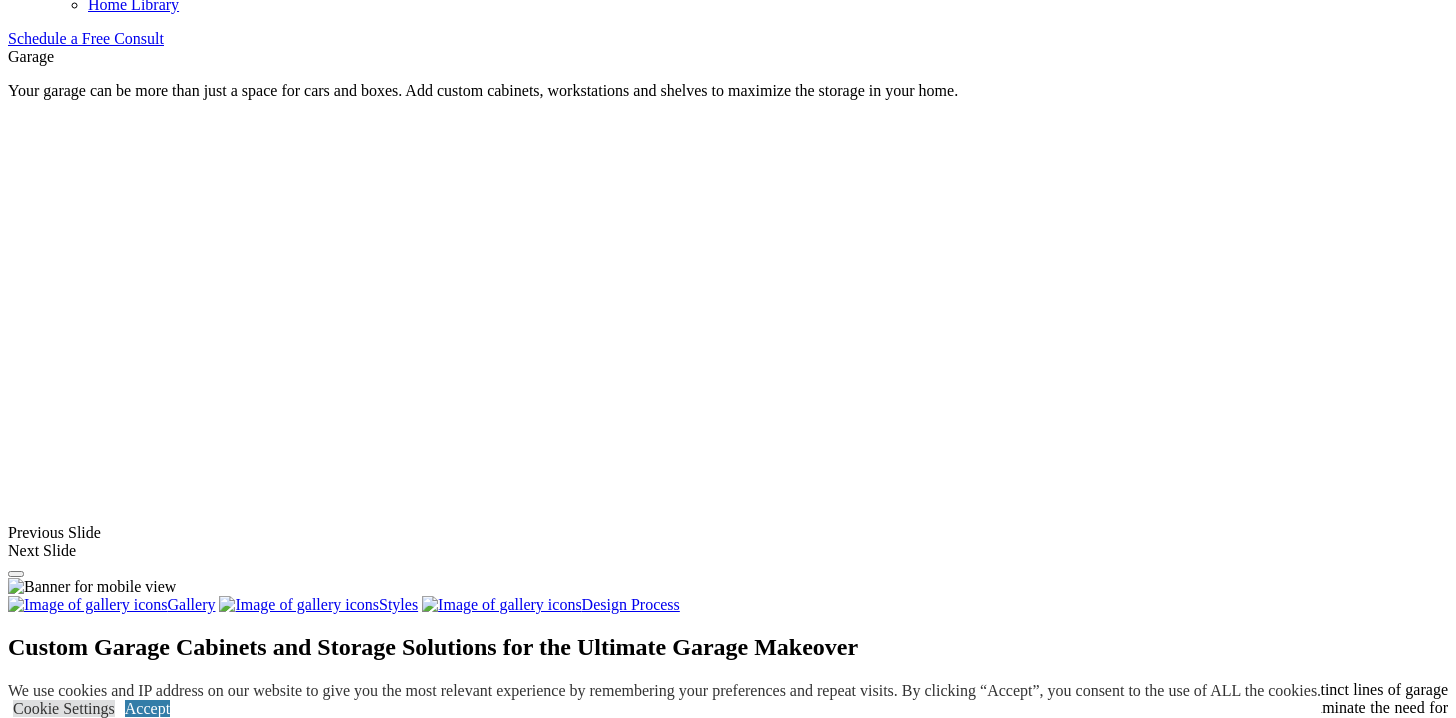 scroll, scrollTop: 1247, scrollLeft: 0, axis: vertical 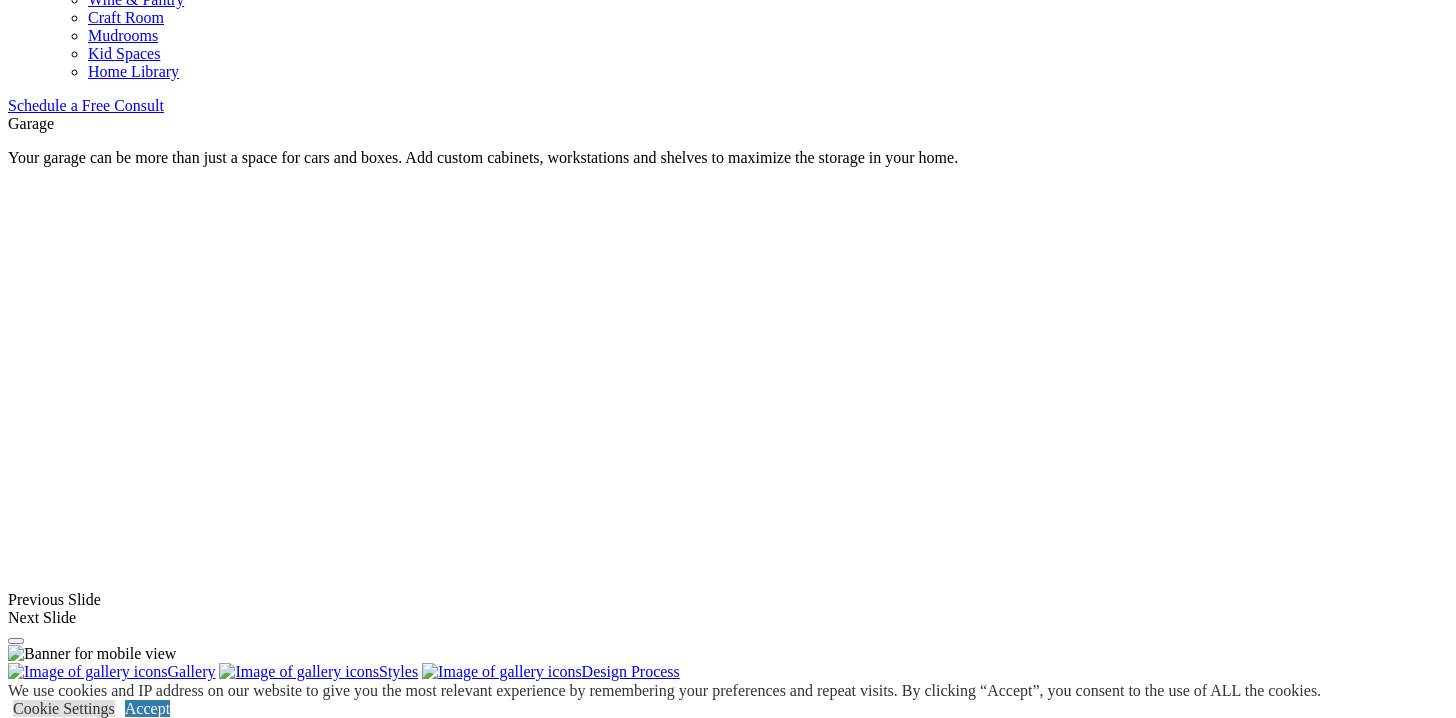 click on "Storage Cabinets" at bounding box center (102, 1402) 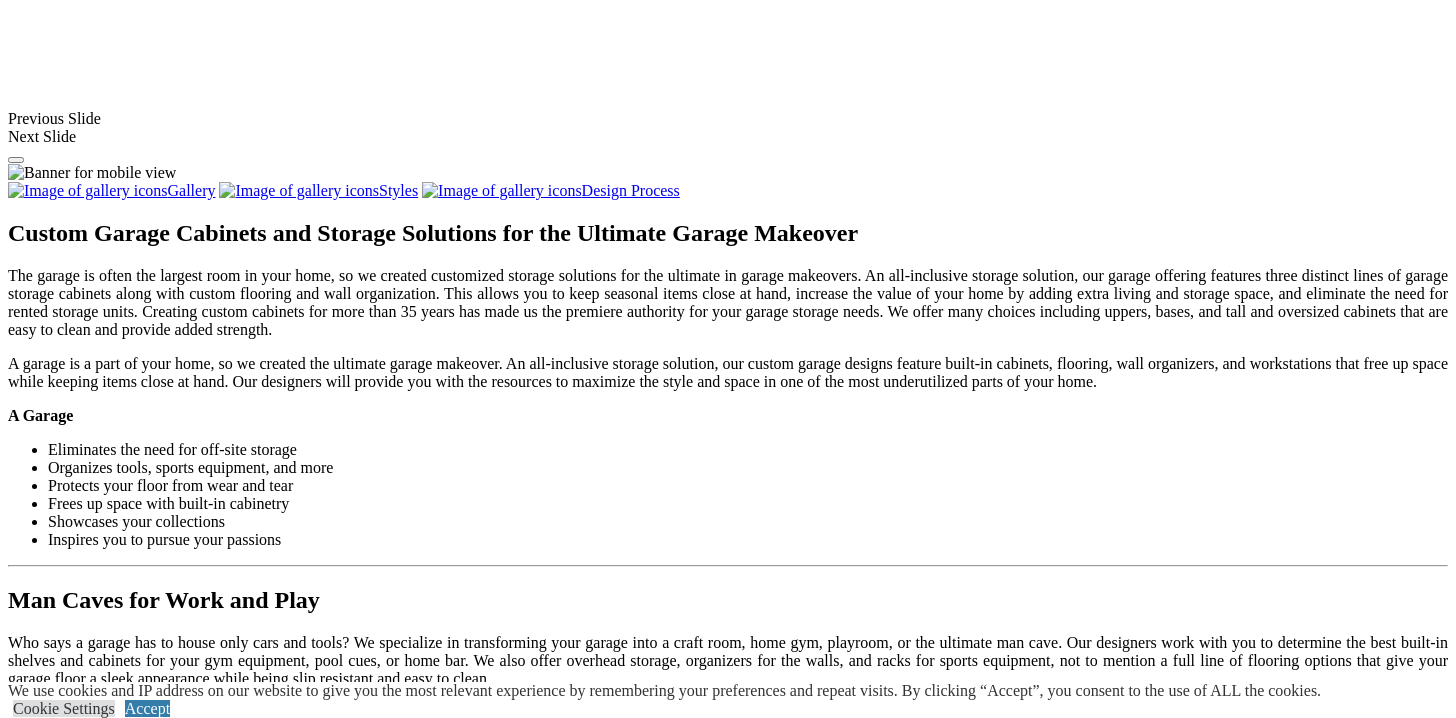 scroll, scrollTop: 1730, scrollLeft: 0, axis: vertical 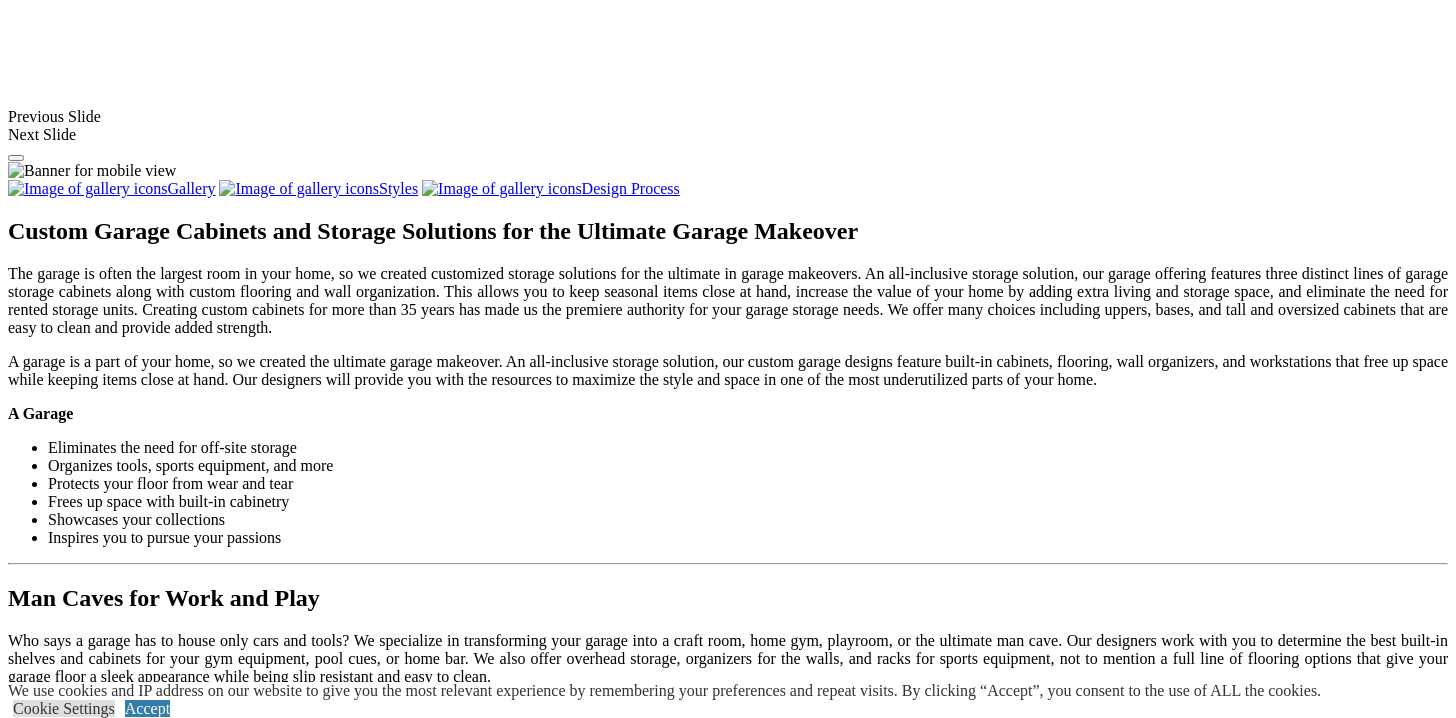 click at bounding box center (571, 1413) 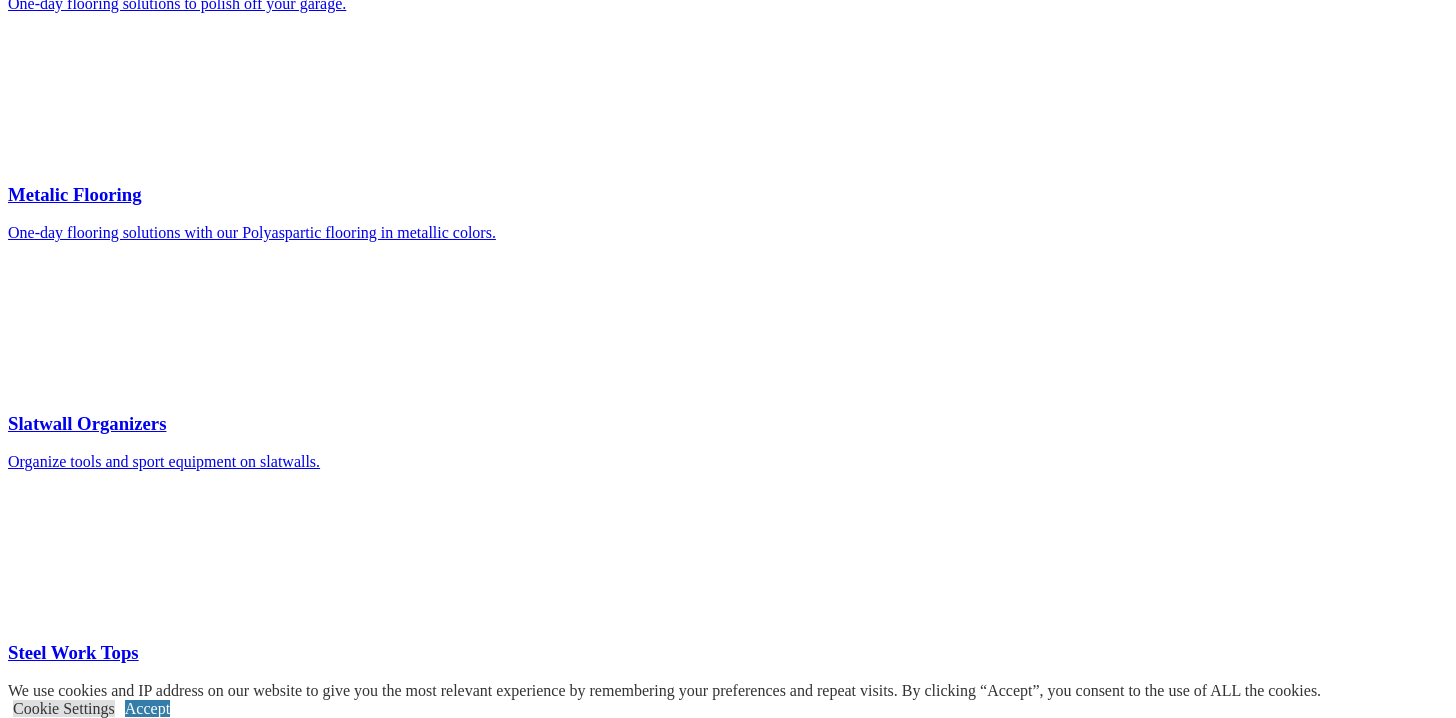 scroll, scrollTop: 4363, scrollLeft: 0, axis: vertical 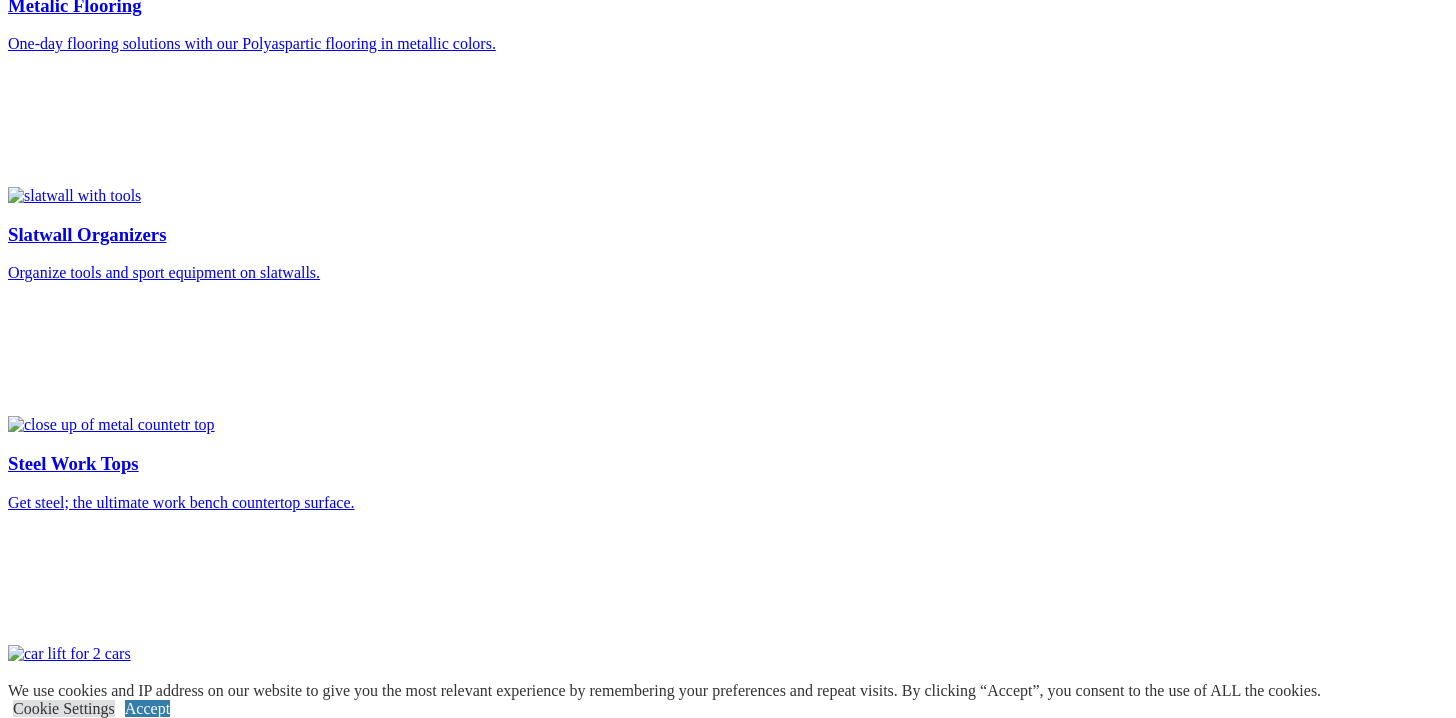 click on "Schedule a Free Consult" at bounding box center [86, -3011] 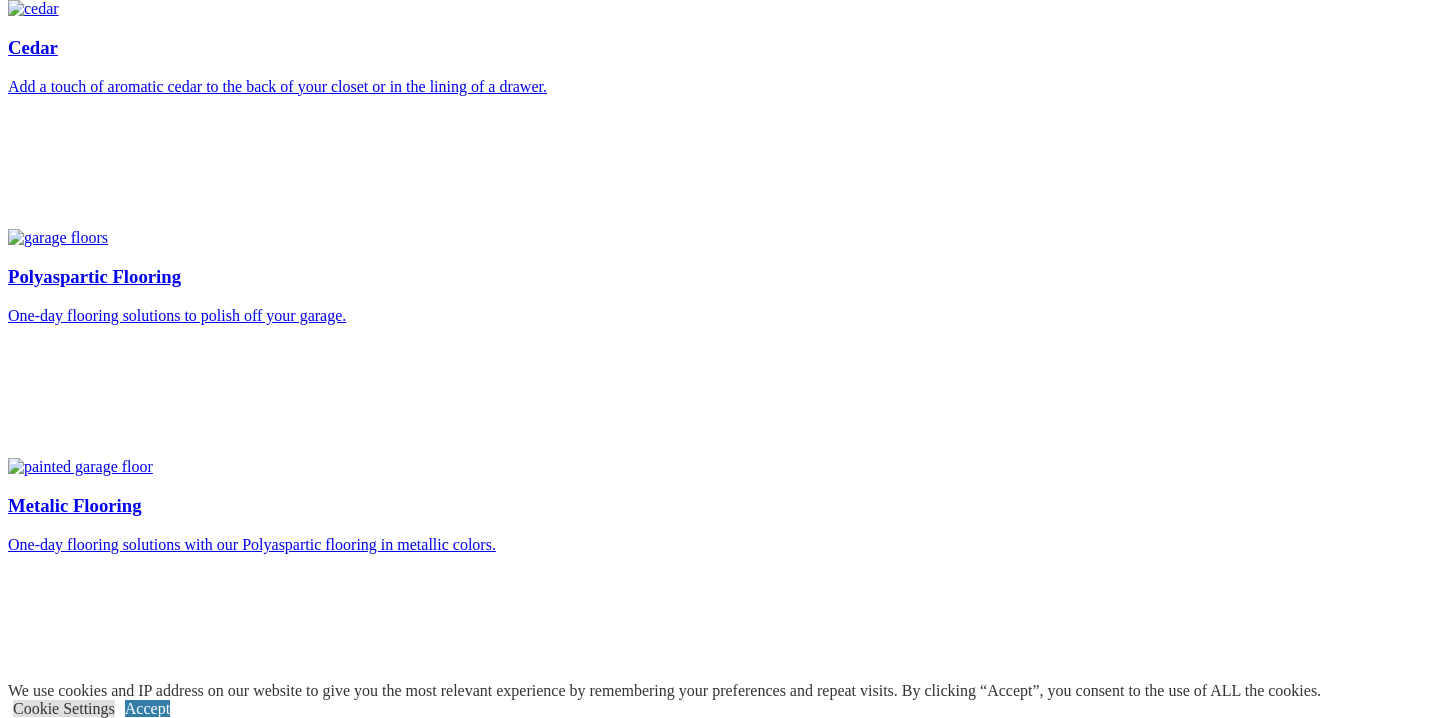 click on "First Name" at bounding box center [95, -2930] 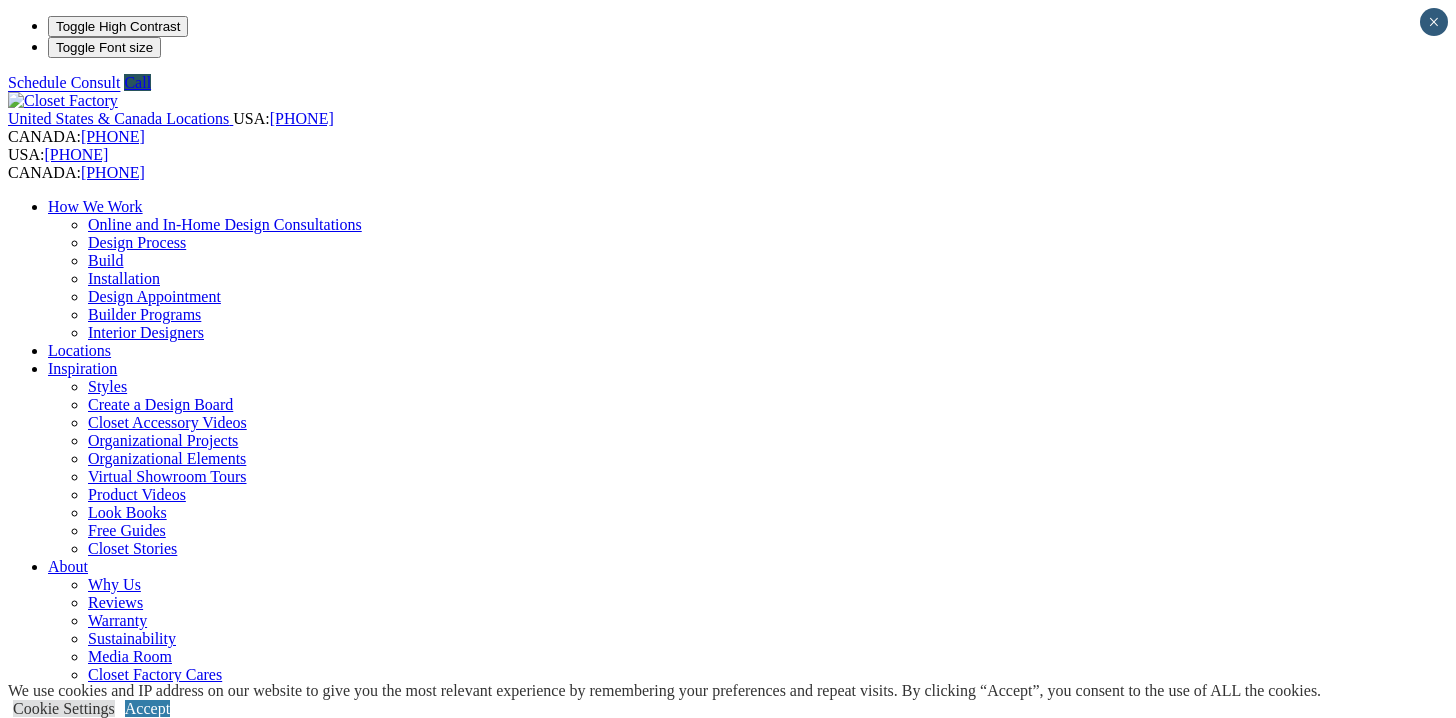 scroll, scrollTop: 0, scrollLeft: 0, axis: both 